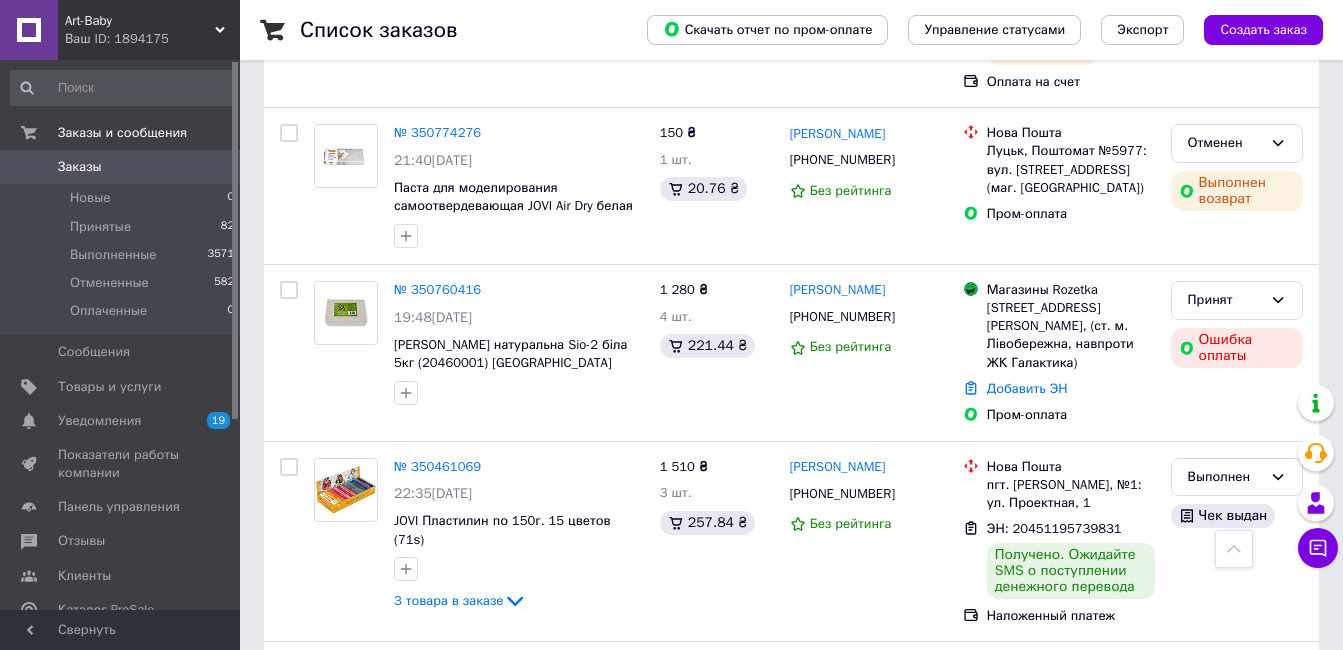 scroll, scrollTop: 1400, scrollLeft: 0, axis: vertical 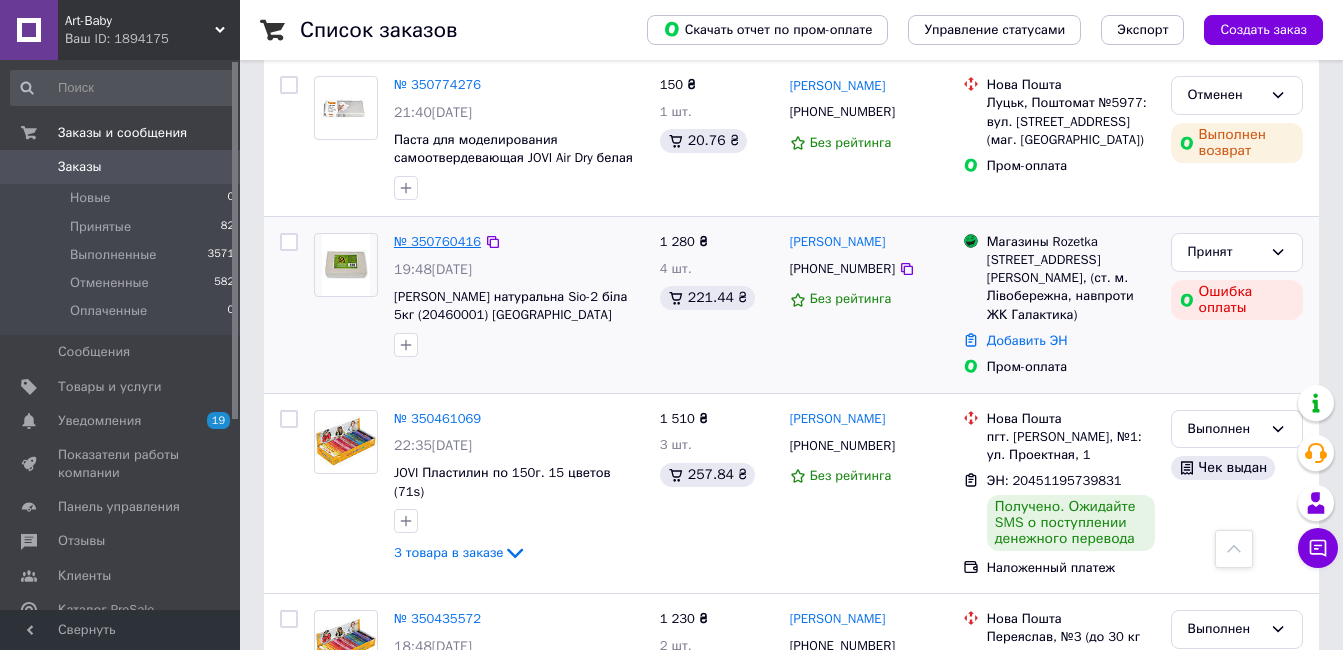 click on "№ 350760416" at bounding box center (437, 241) 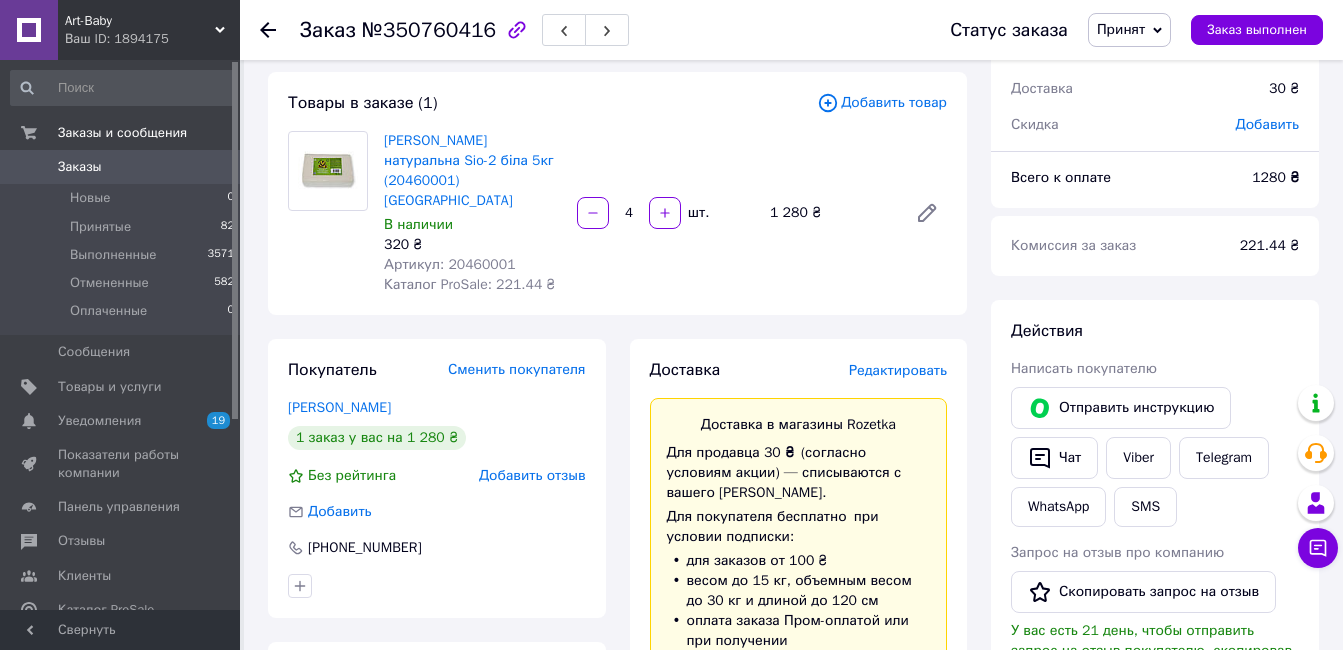 scroll, scrollTop: 0, scrollLeft: 0, axis: both 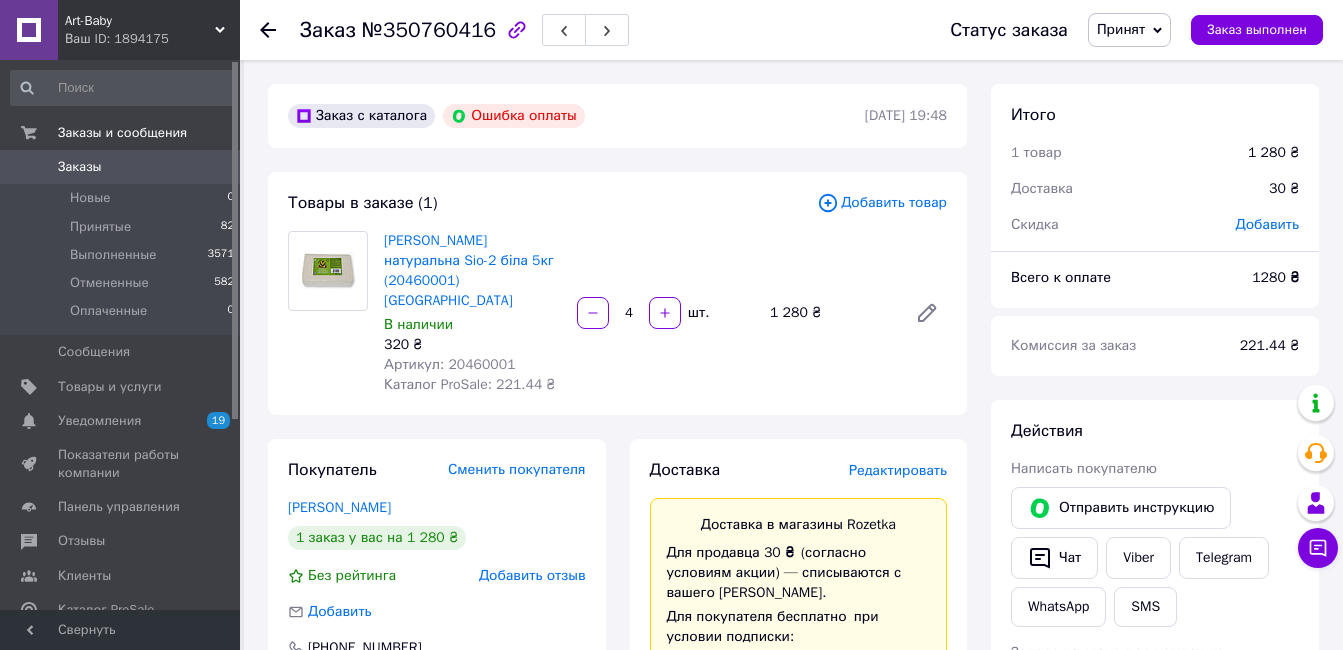 click 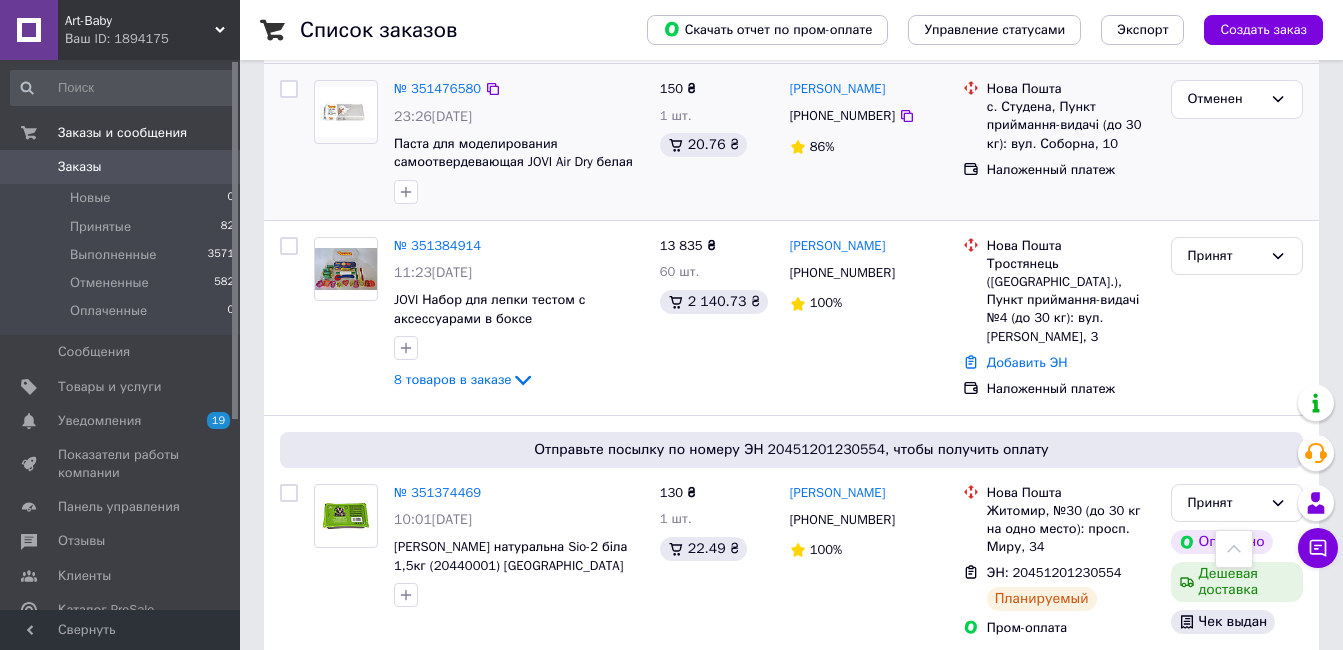 scroll, scrollTop: 600, scrollLeft: 0, axis: vertical 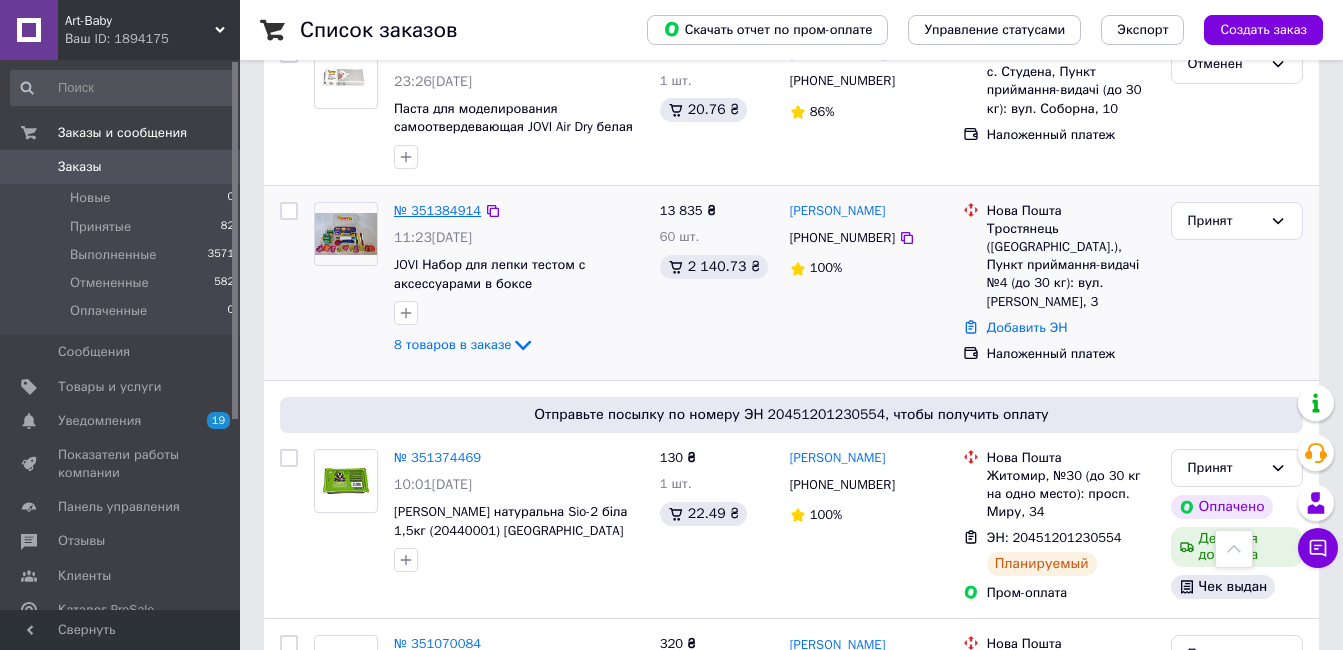 click on "№ 351384914" at bounding box center [437, 210] 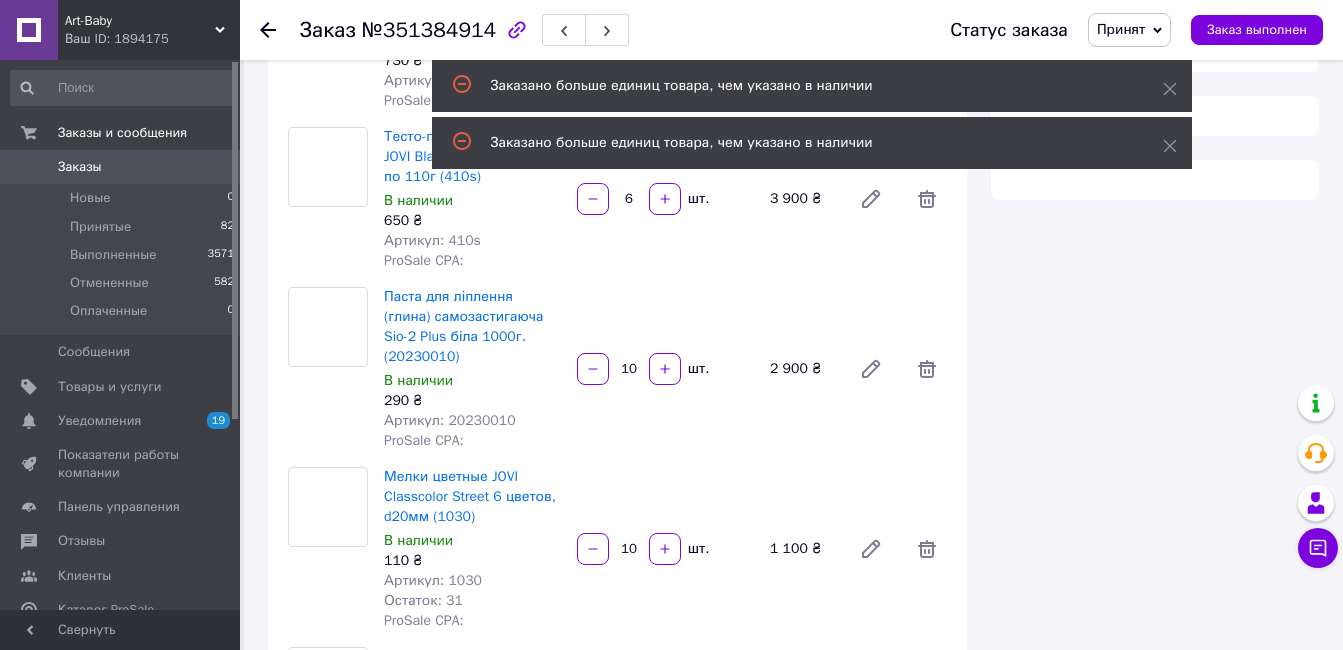 scroll, scrollTop: 600, scrollLeft: 0, axis: vertical 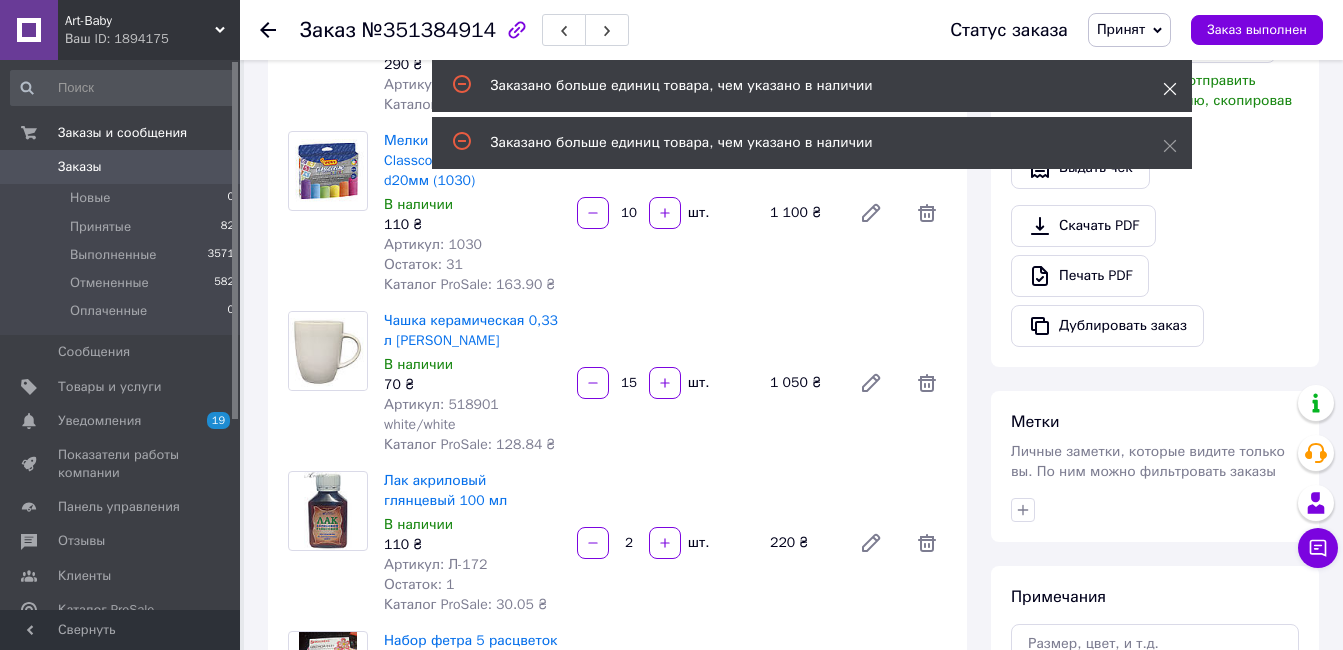 click 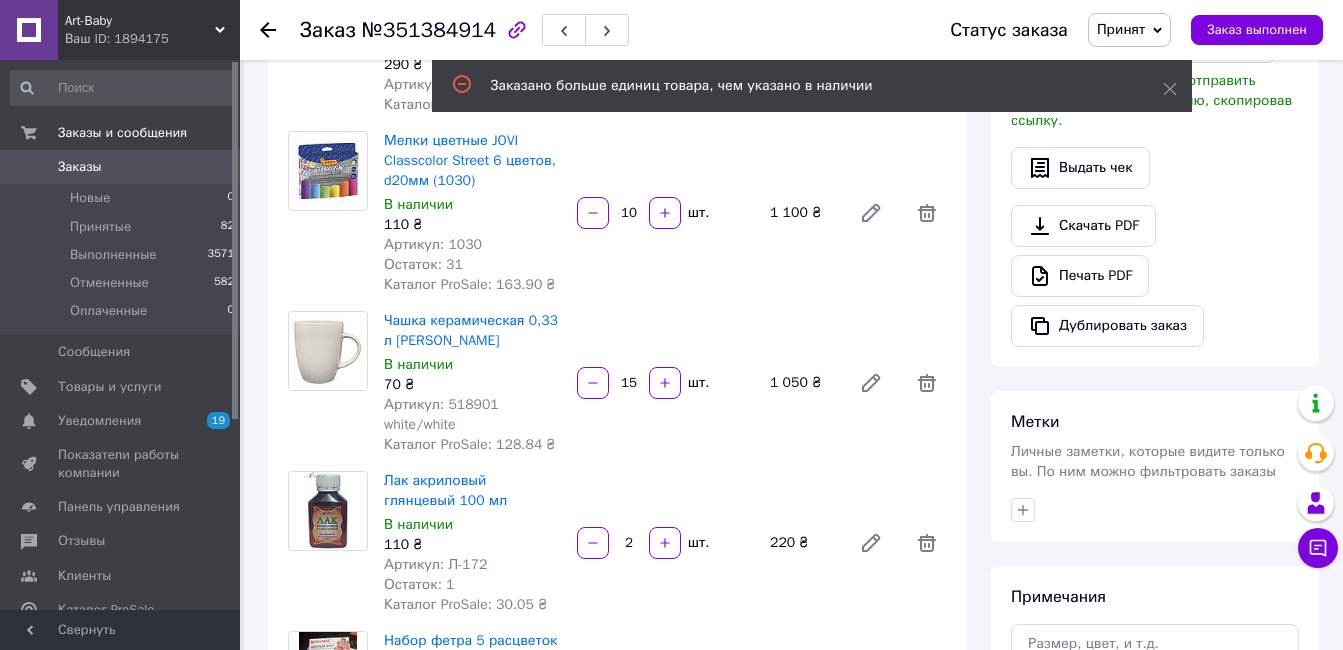 click on "Выдать чек" at bounding box center (1155, 168) 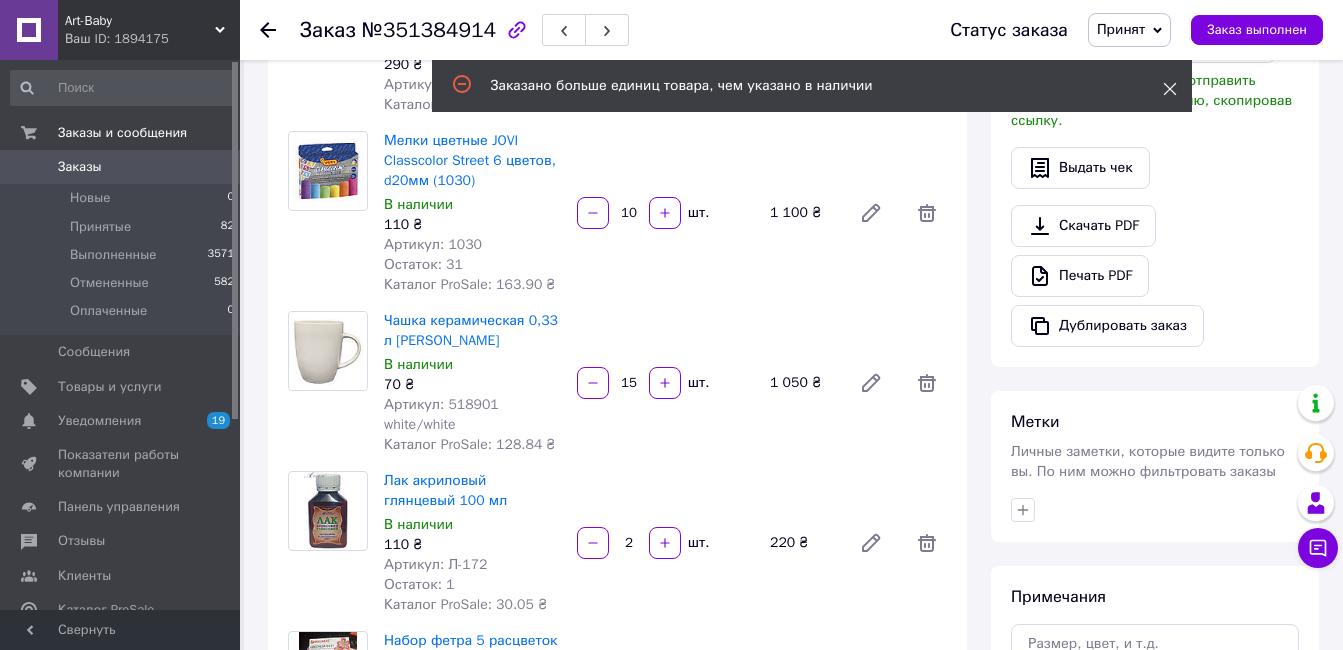 click 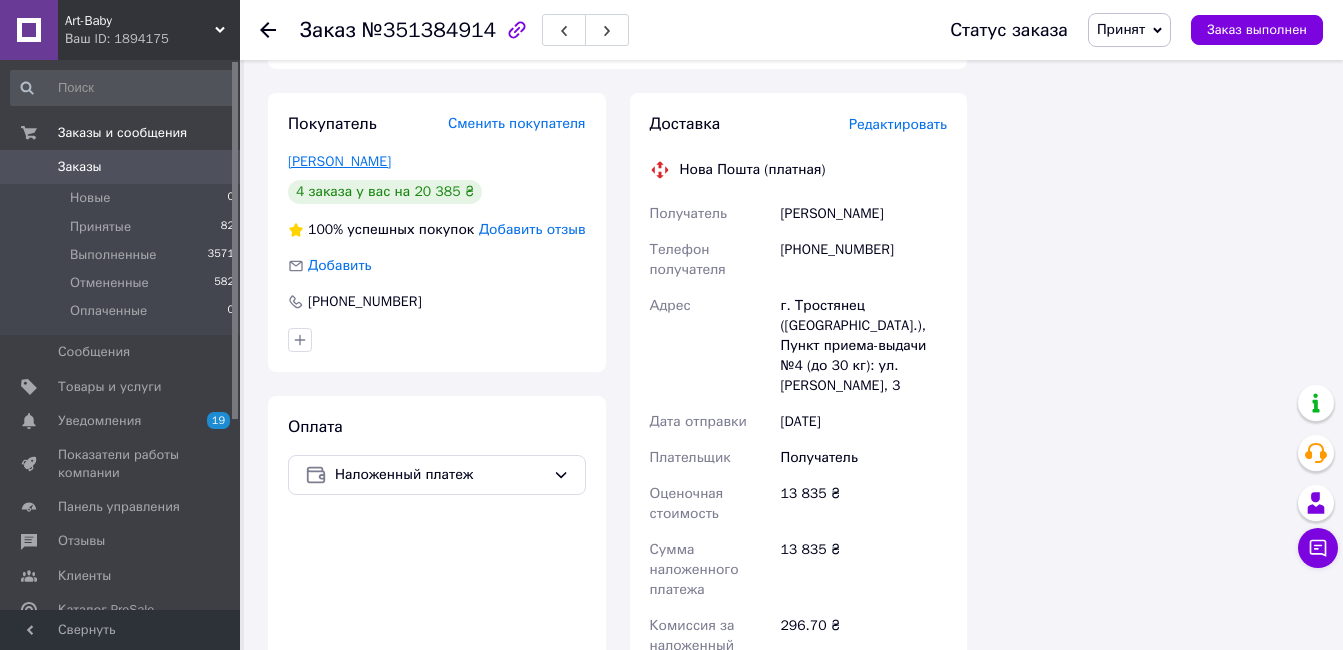 scroll, scrollTop: 1500, scrollLeft: 0, axis: vertical 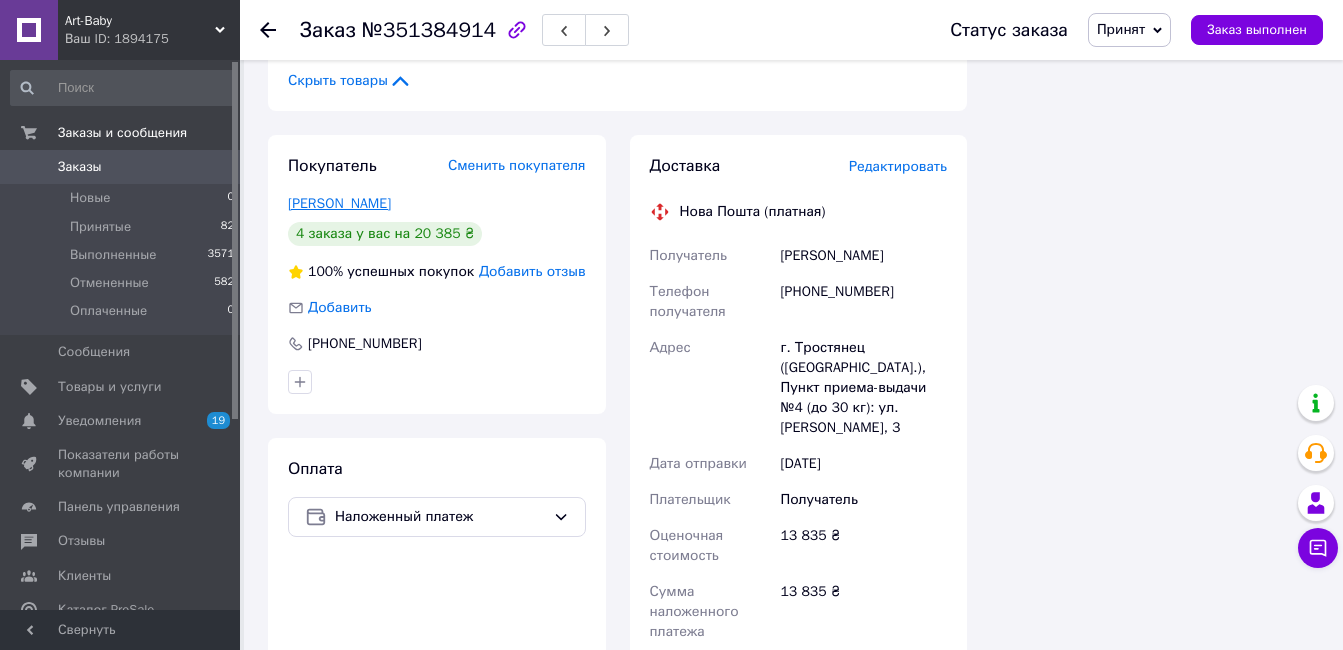 click on "[PERSON_NAME]" at bounding box center [339, 203] 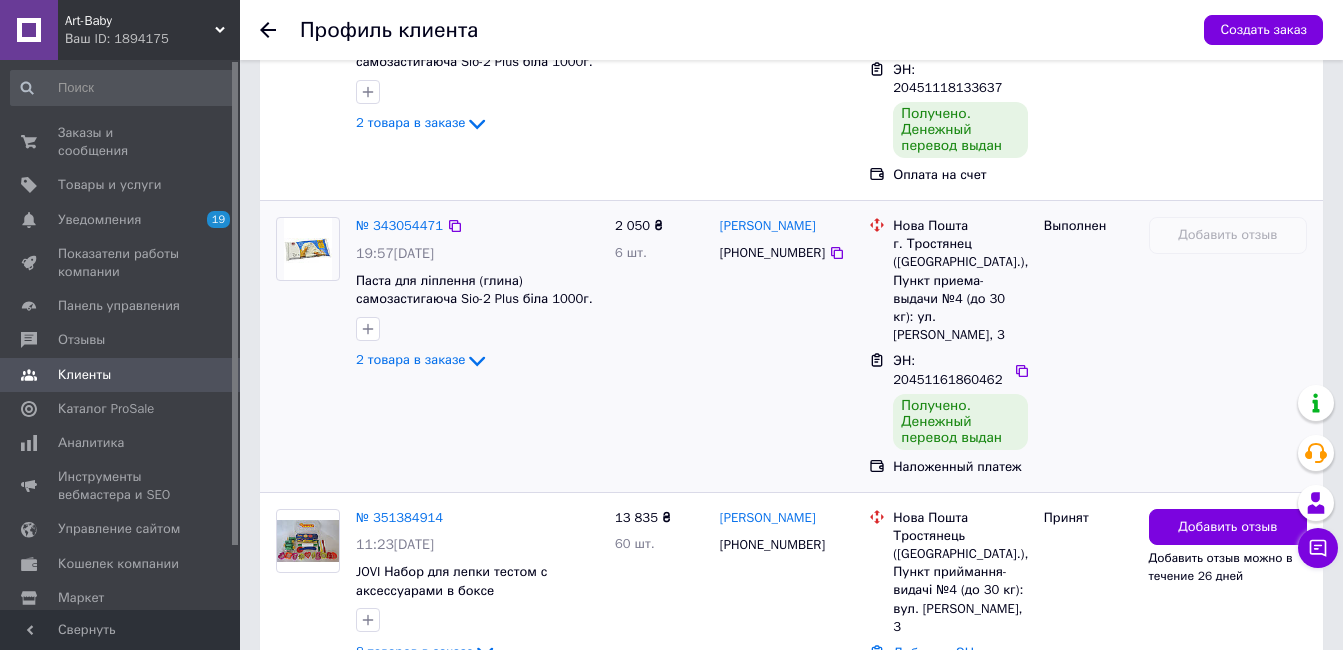 scroll, scrollTop: 962, scrollLeft: 0, axis: vertical 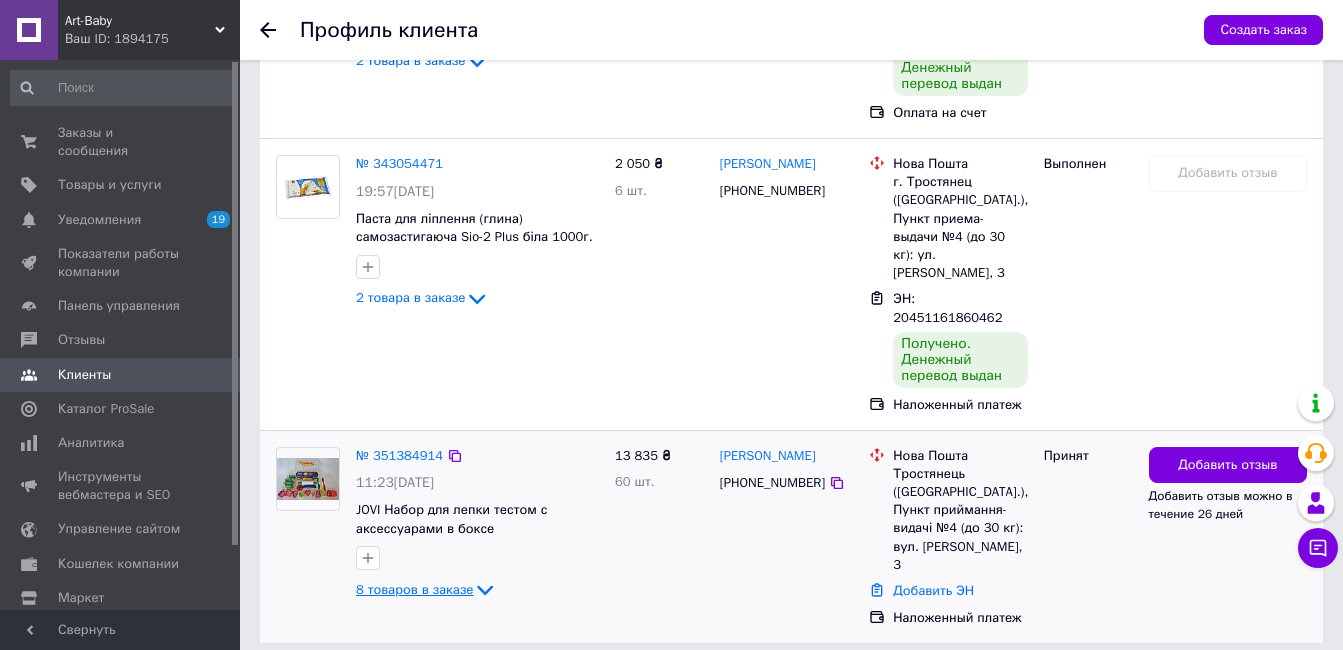 click 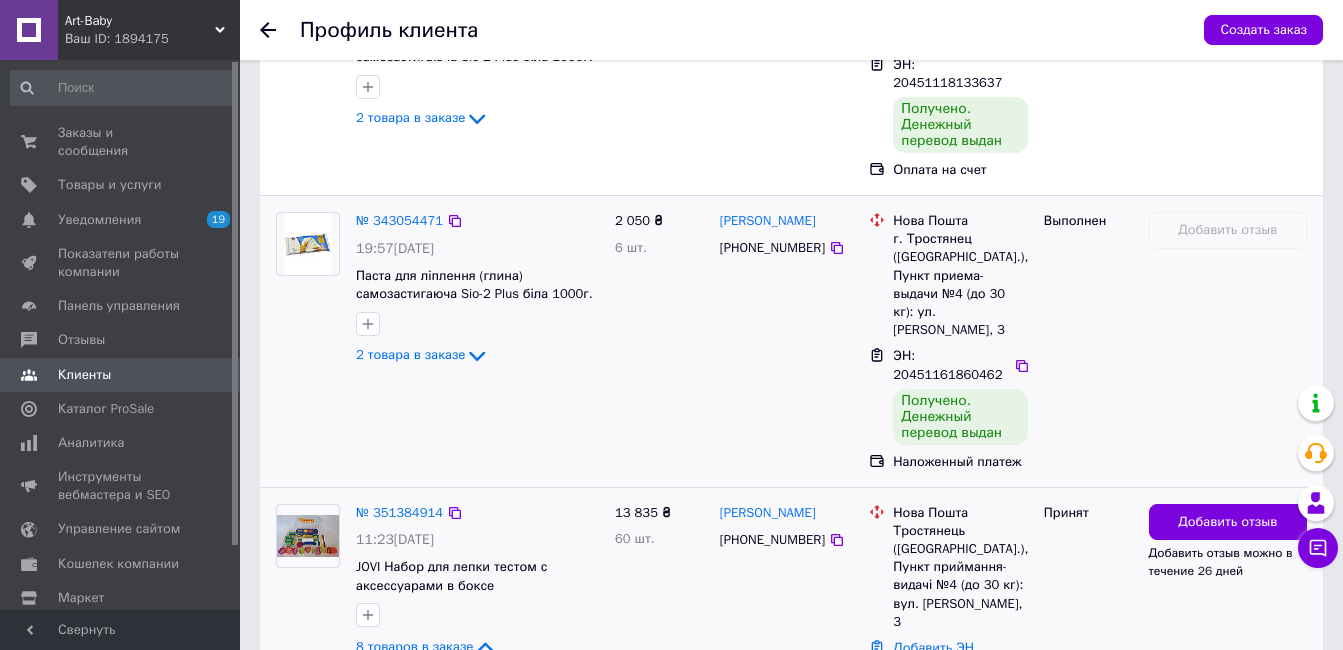 scroll, scrollTop: 862, scrollLeft: 0, axis: vertical 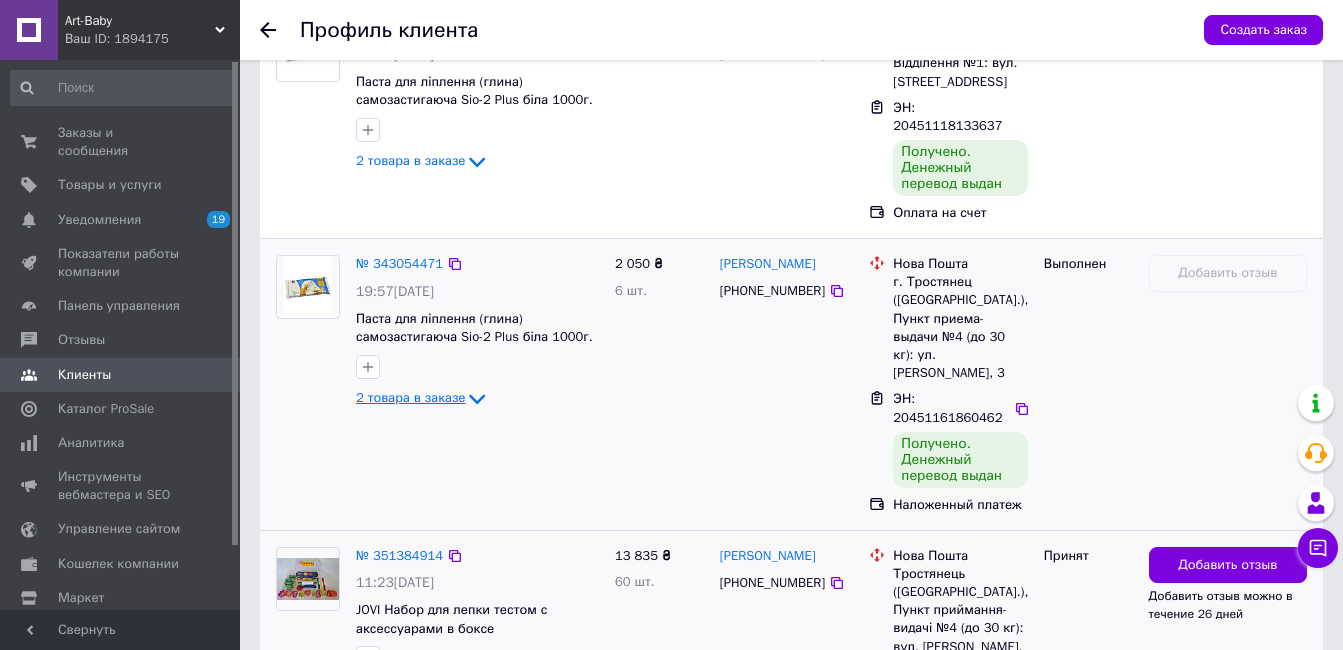 click 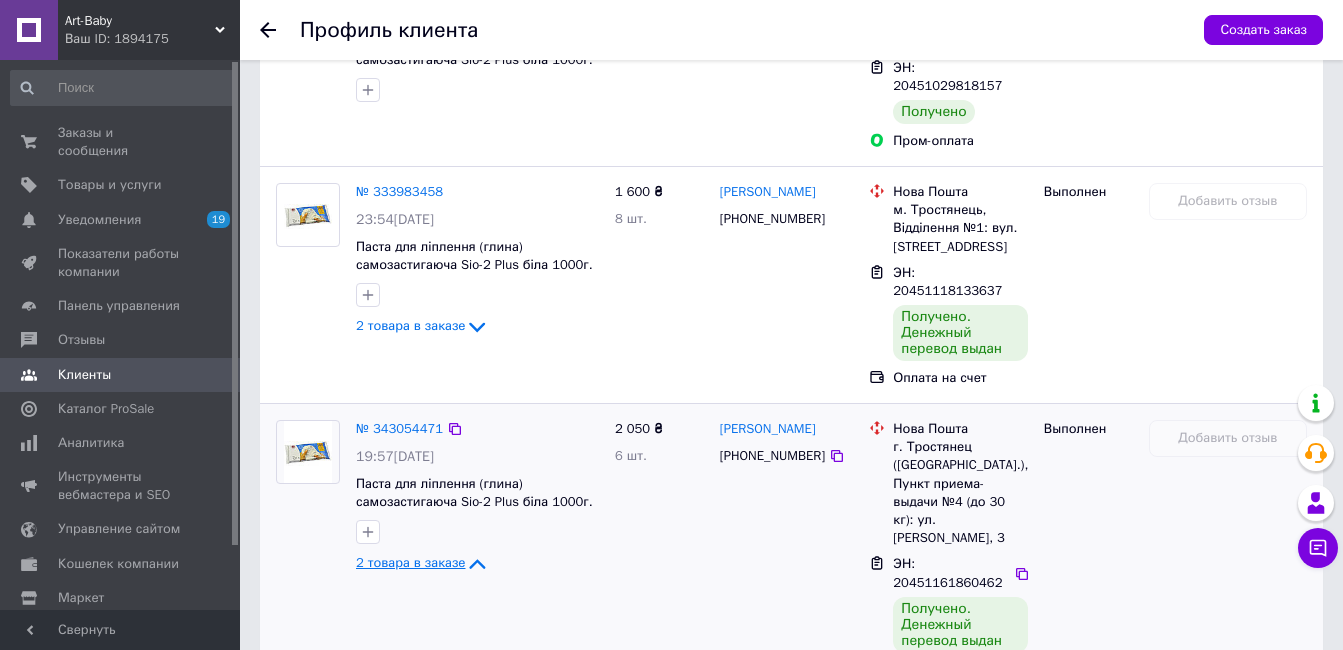 scroll, scrollTop: 662, scrollLeft: 0, axis: vertical 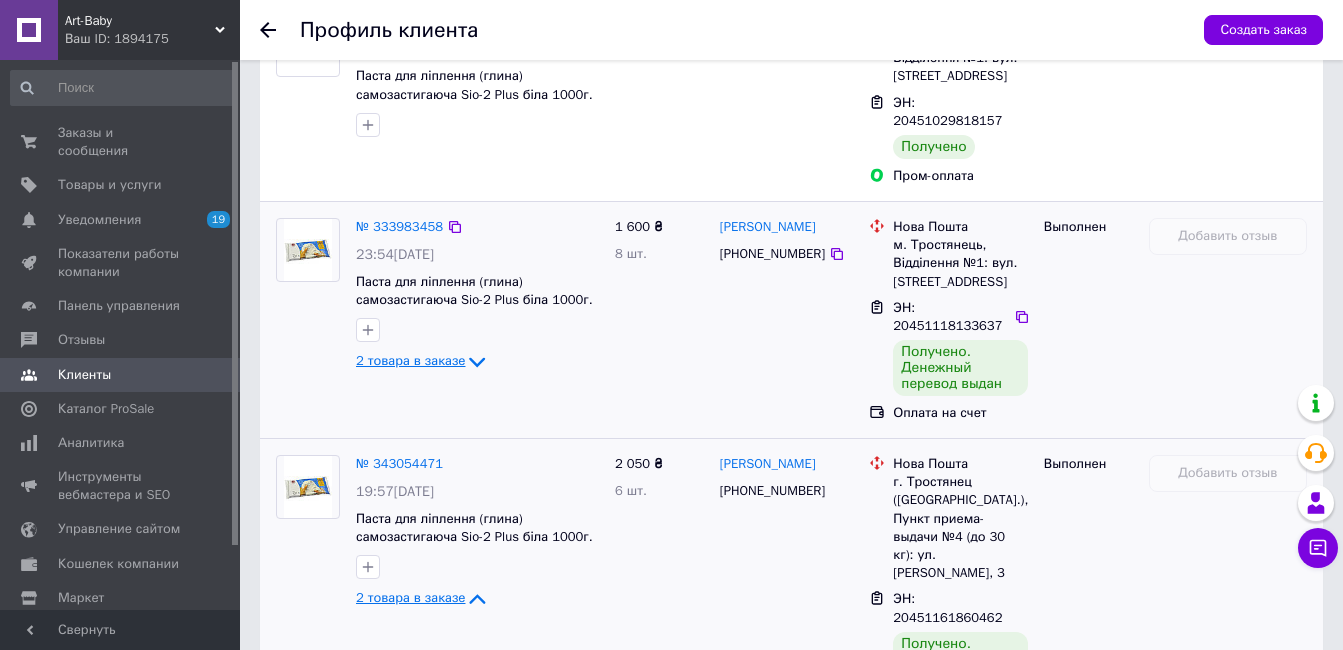 click 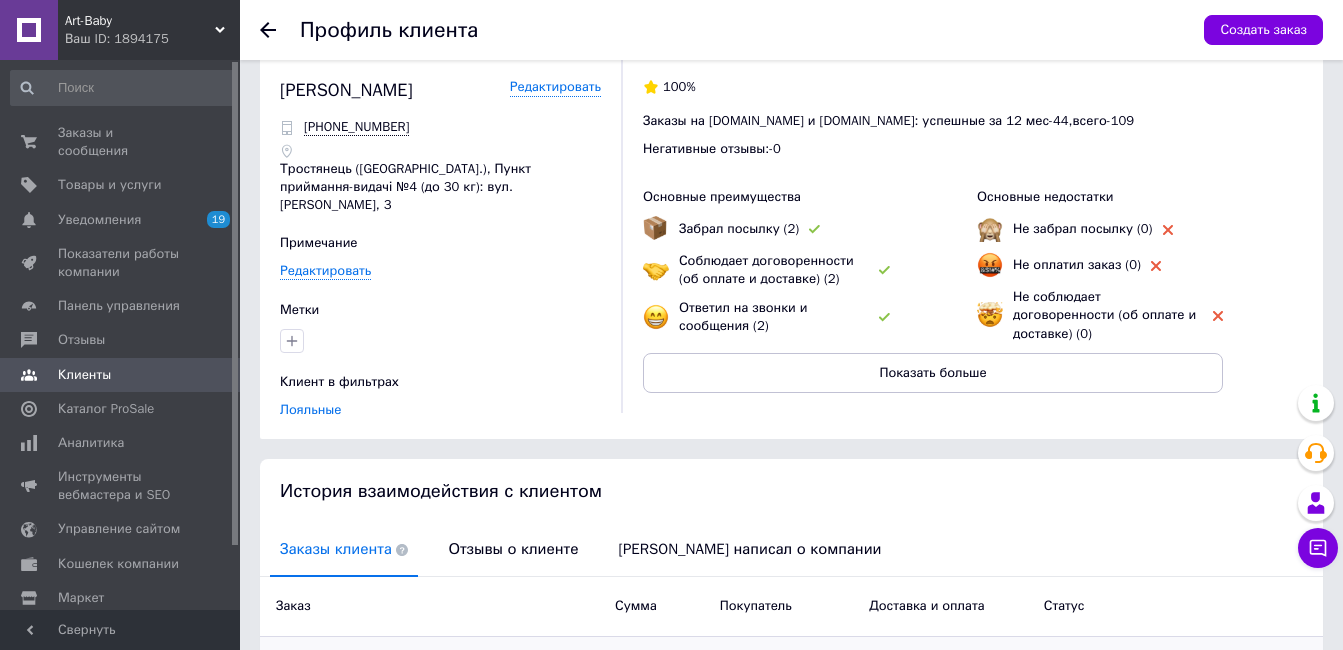 scroll, scrollTop: 0, scrollLeft: 0, axis: both 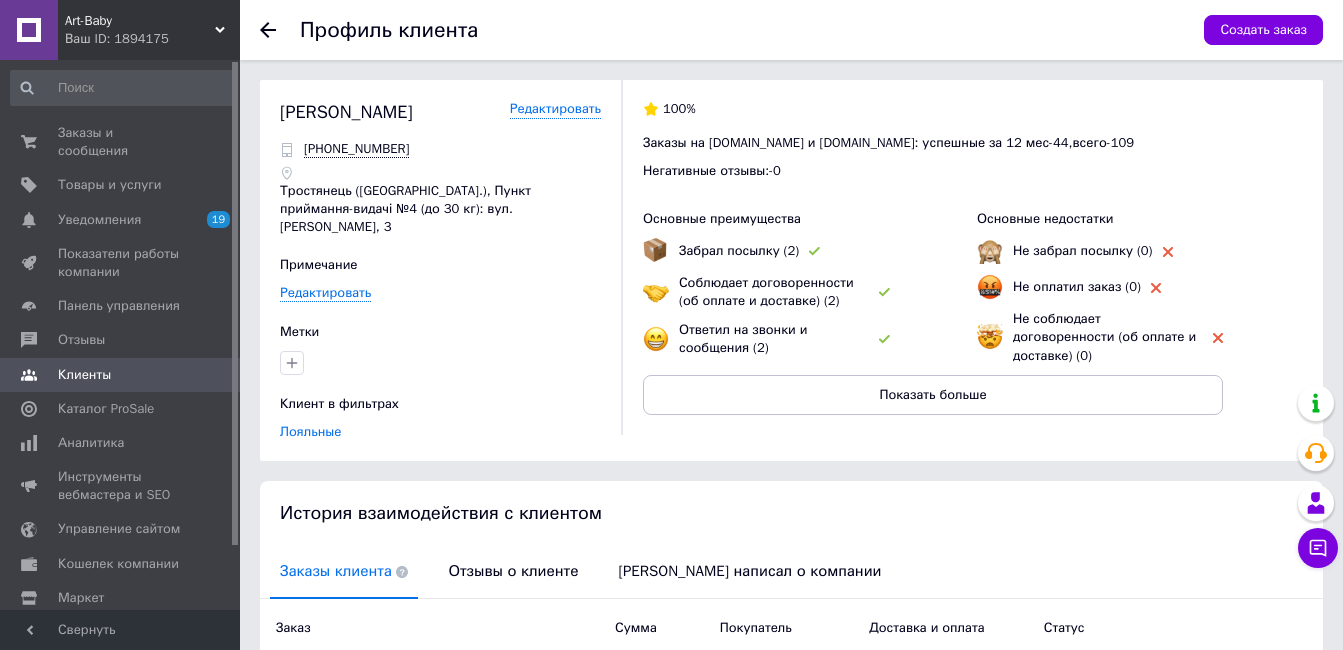 click 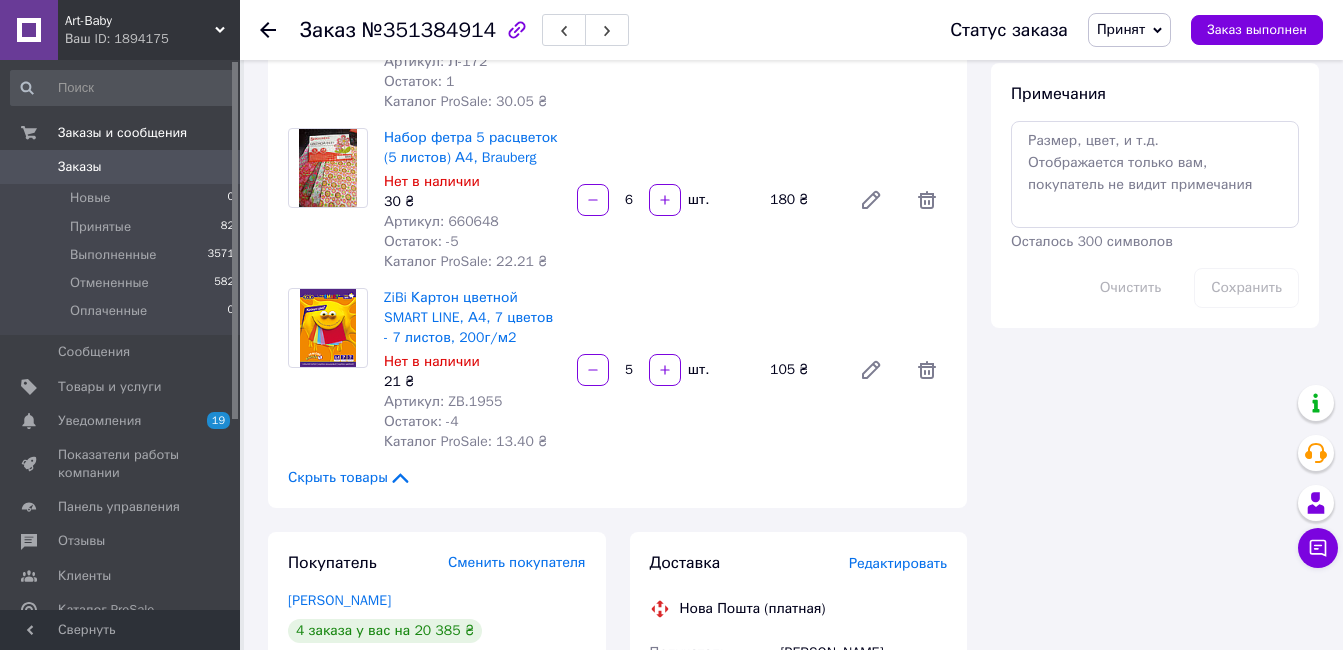 scroll, scrollTop: 1064, scrollLeft: 0, axis: vertical 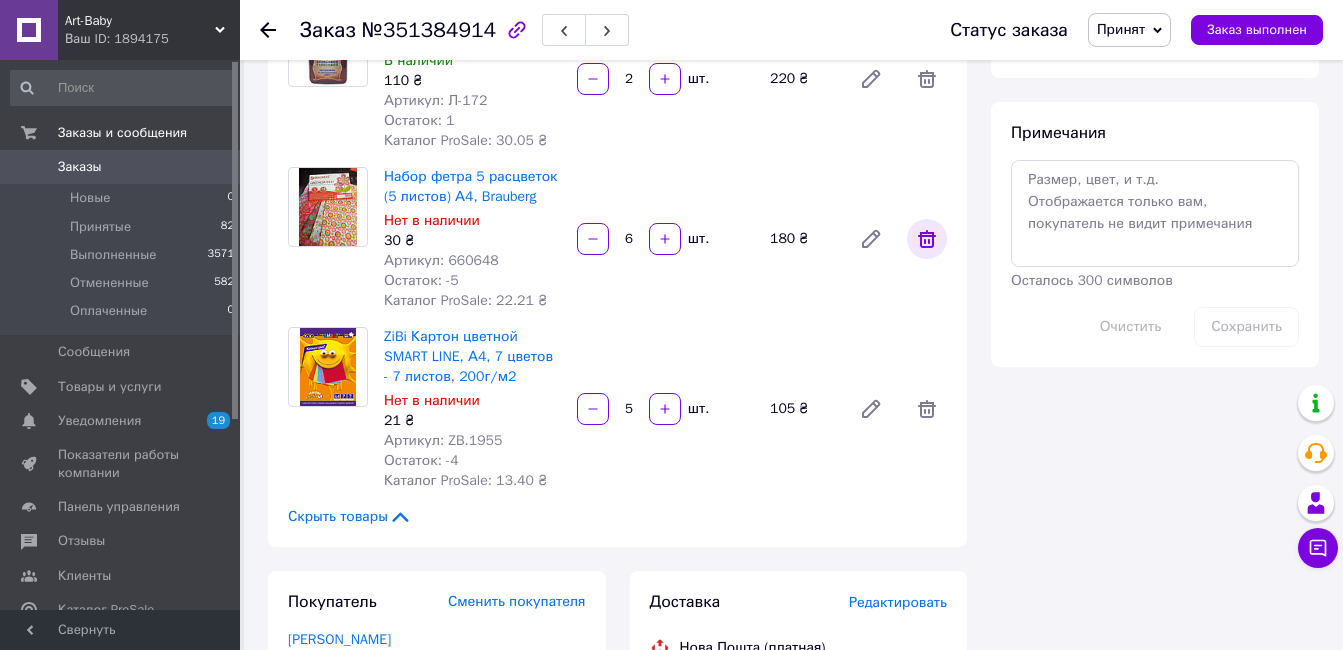 click 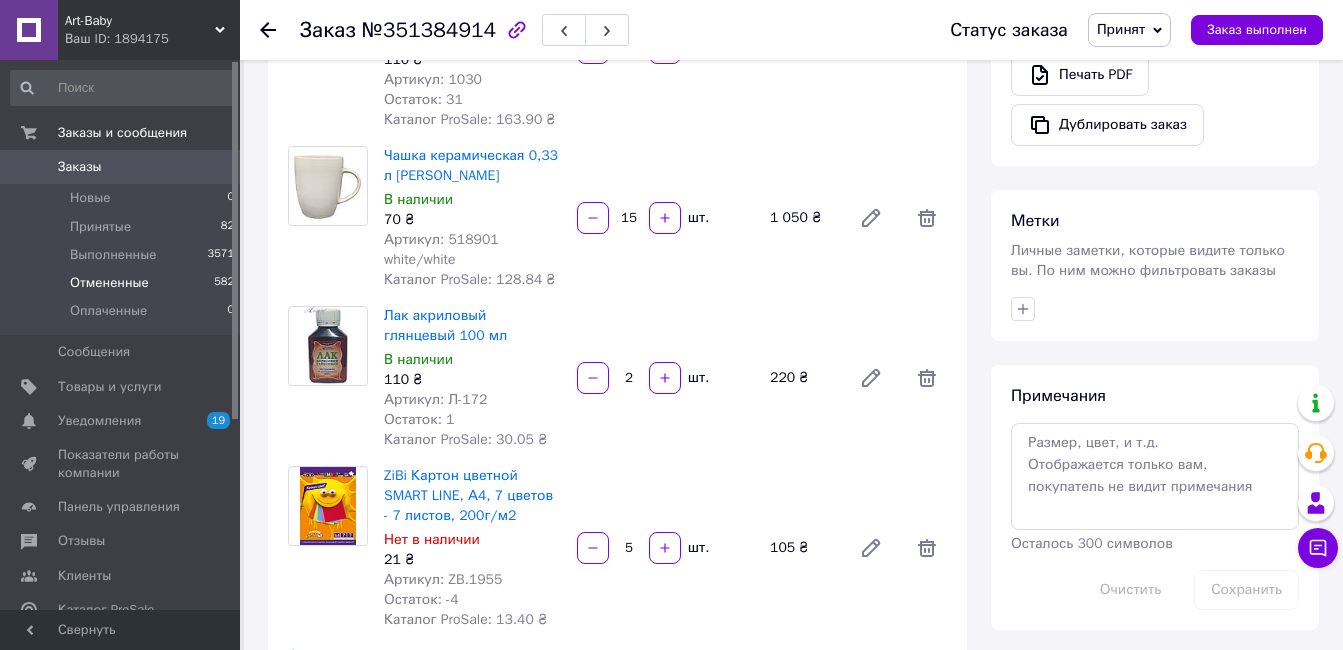 scroll, scrollTop: 764, scrollLeft: 0, axis: vertical 